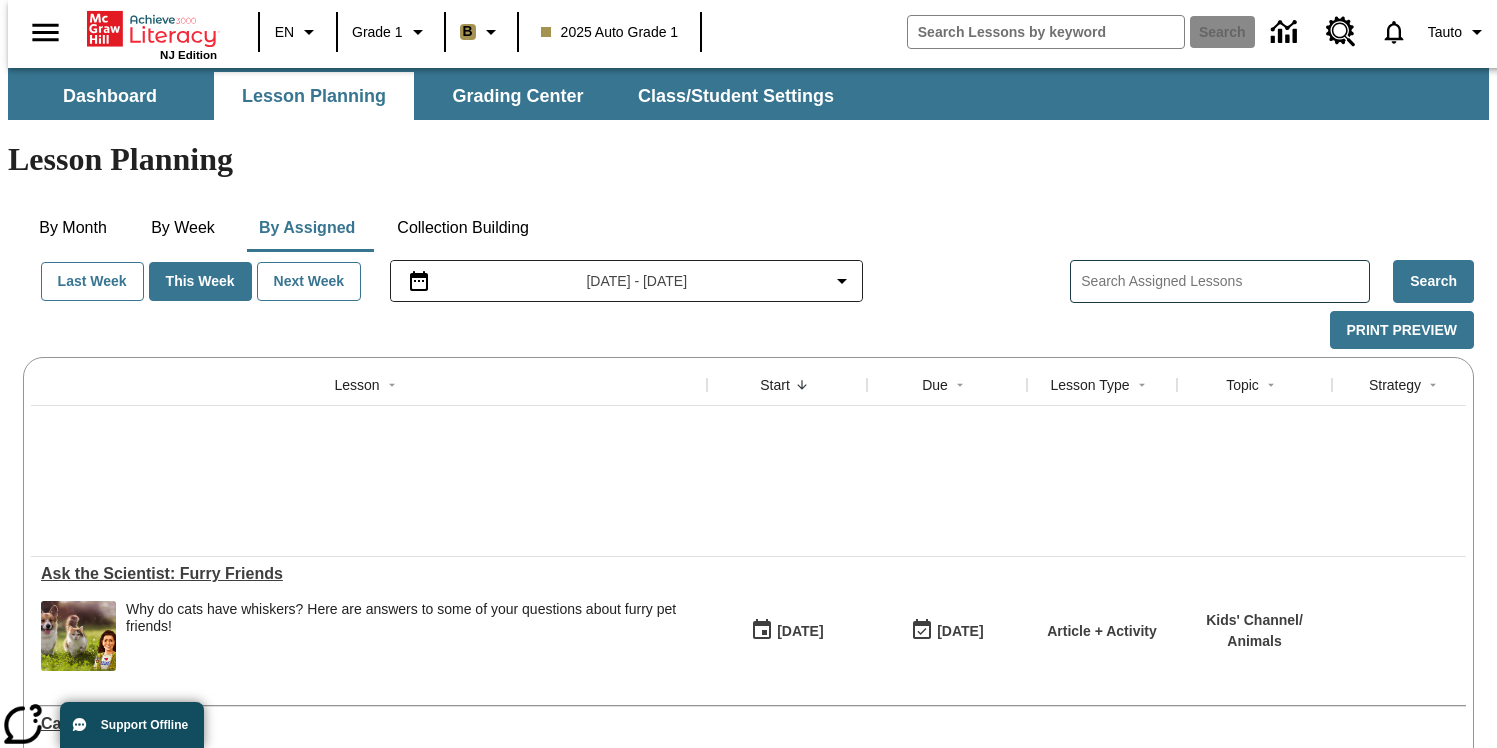 scroll, scrollTop: 81, scrollLeft: 0, axis: vertical 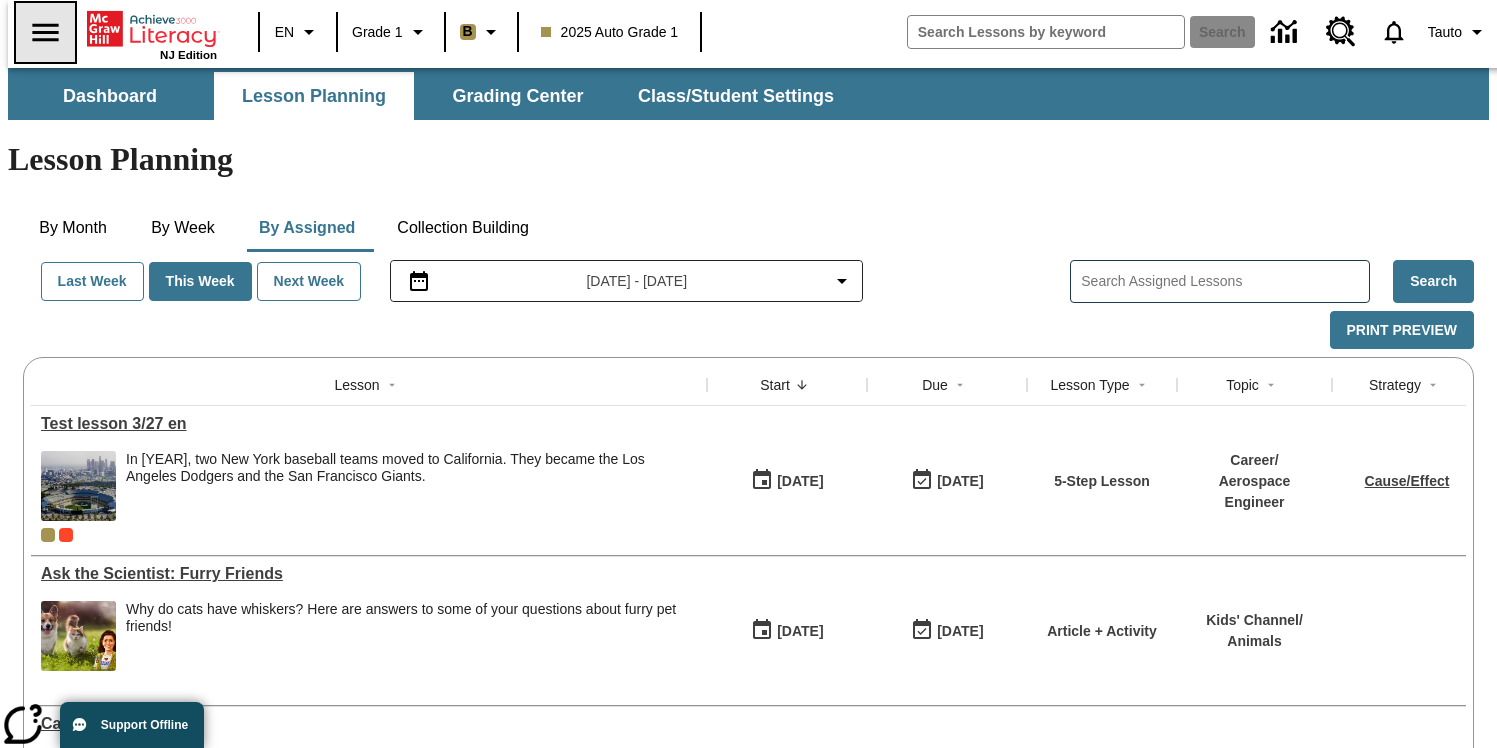 click 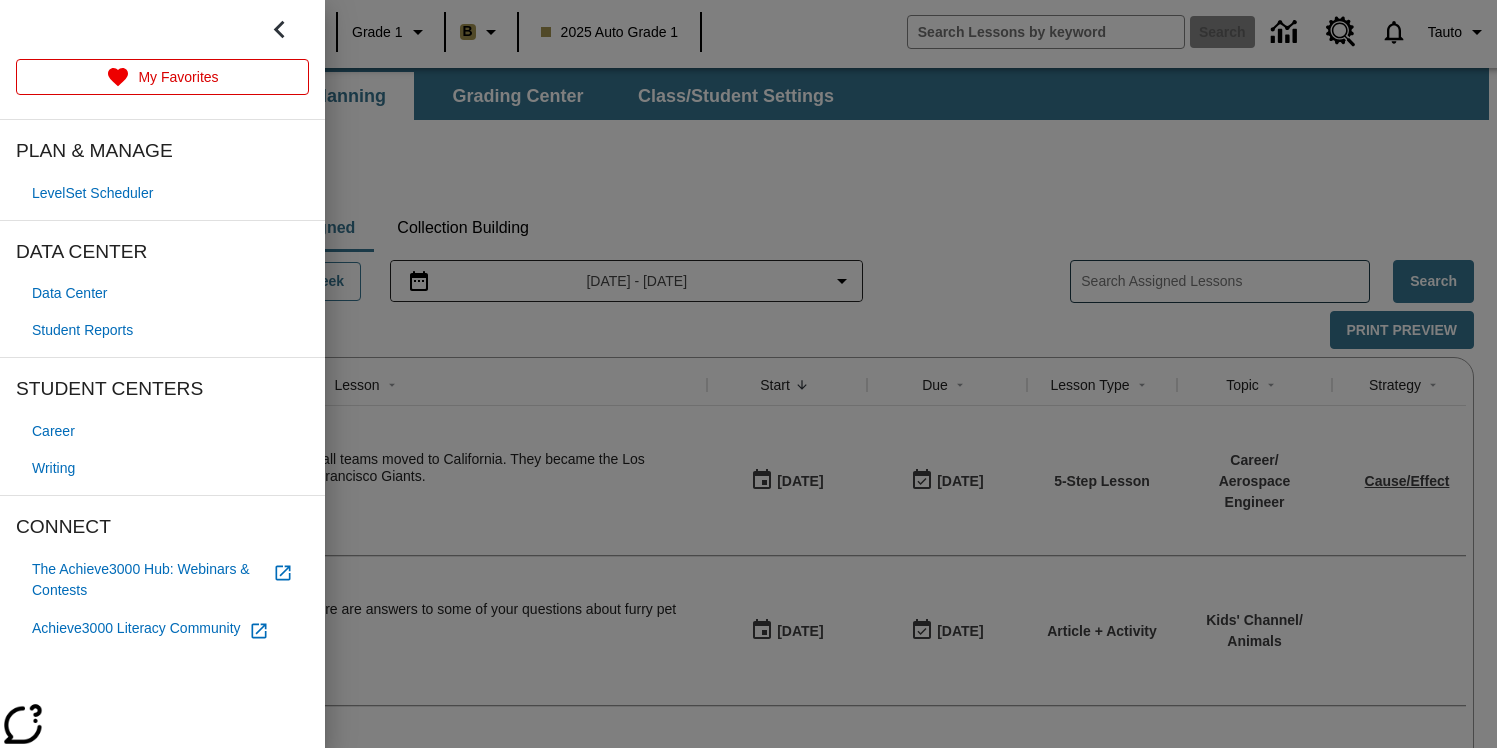 click on "Writing" at bounding box center [162, 468] 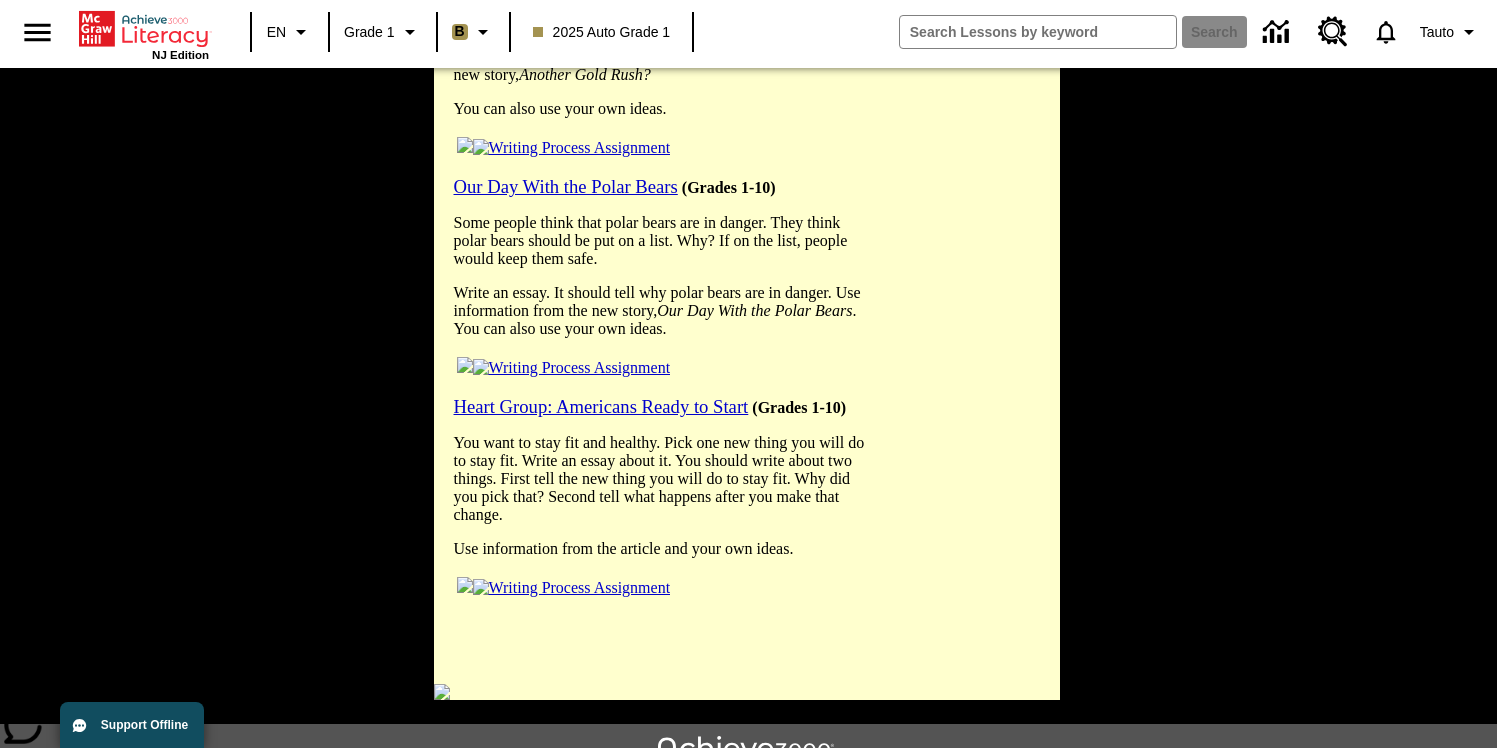 scroll, scrollTop: 1557, scrollLeft: 0, axis: vertical 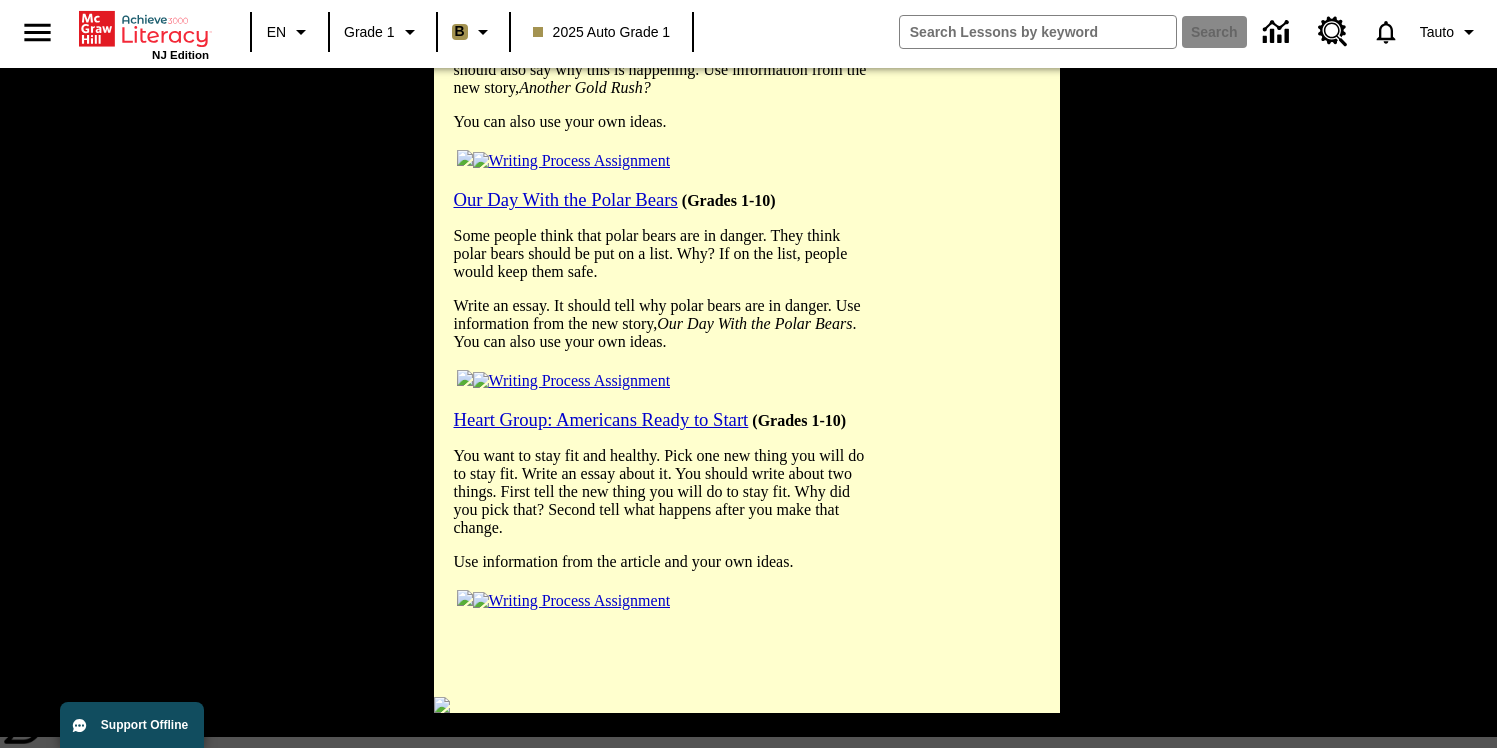 click on "Our Day With the Polar Bears" at bounding box center (566, 199) 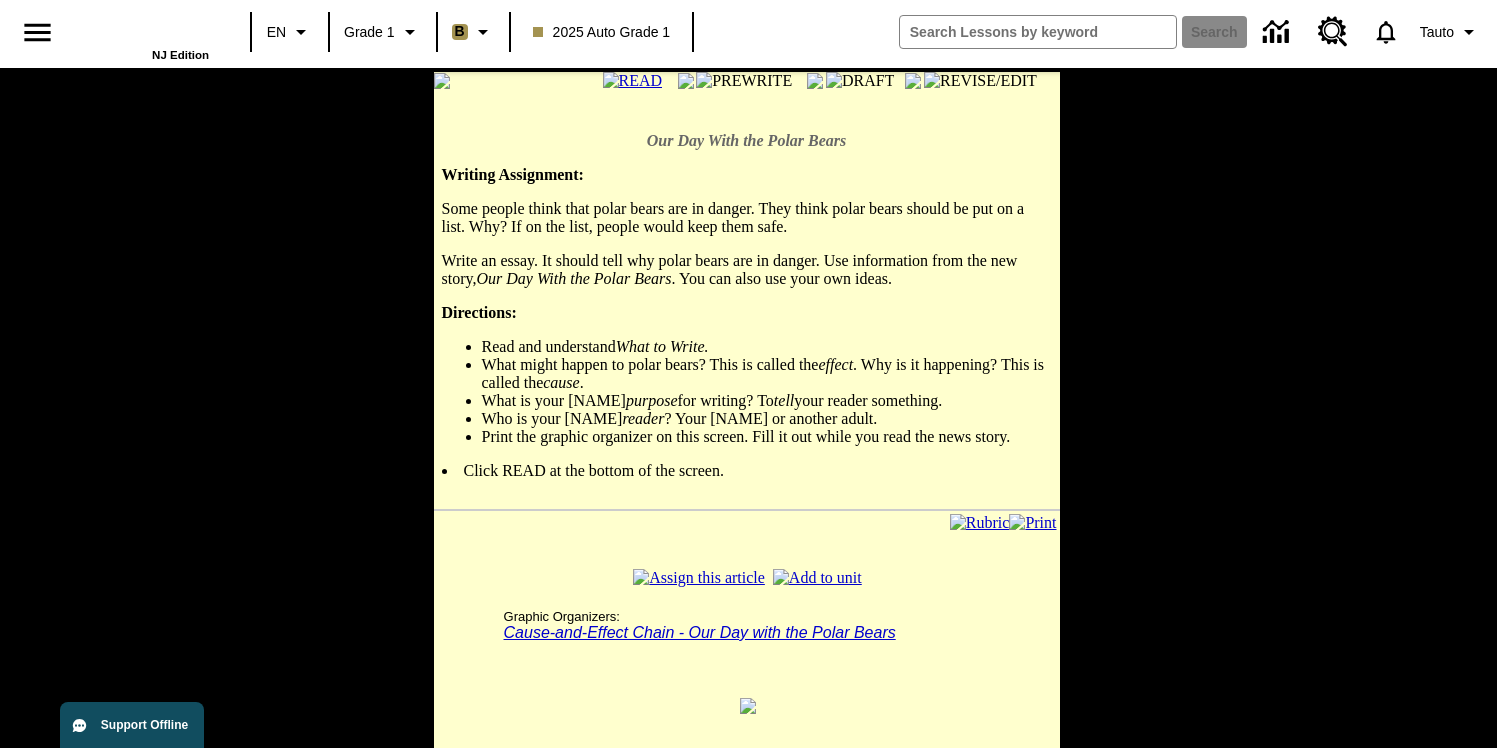 scroll, scrollTop: 0, scrollLeft: 0, axis: both 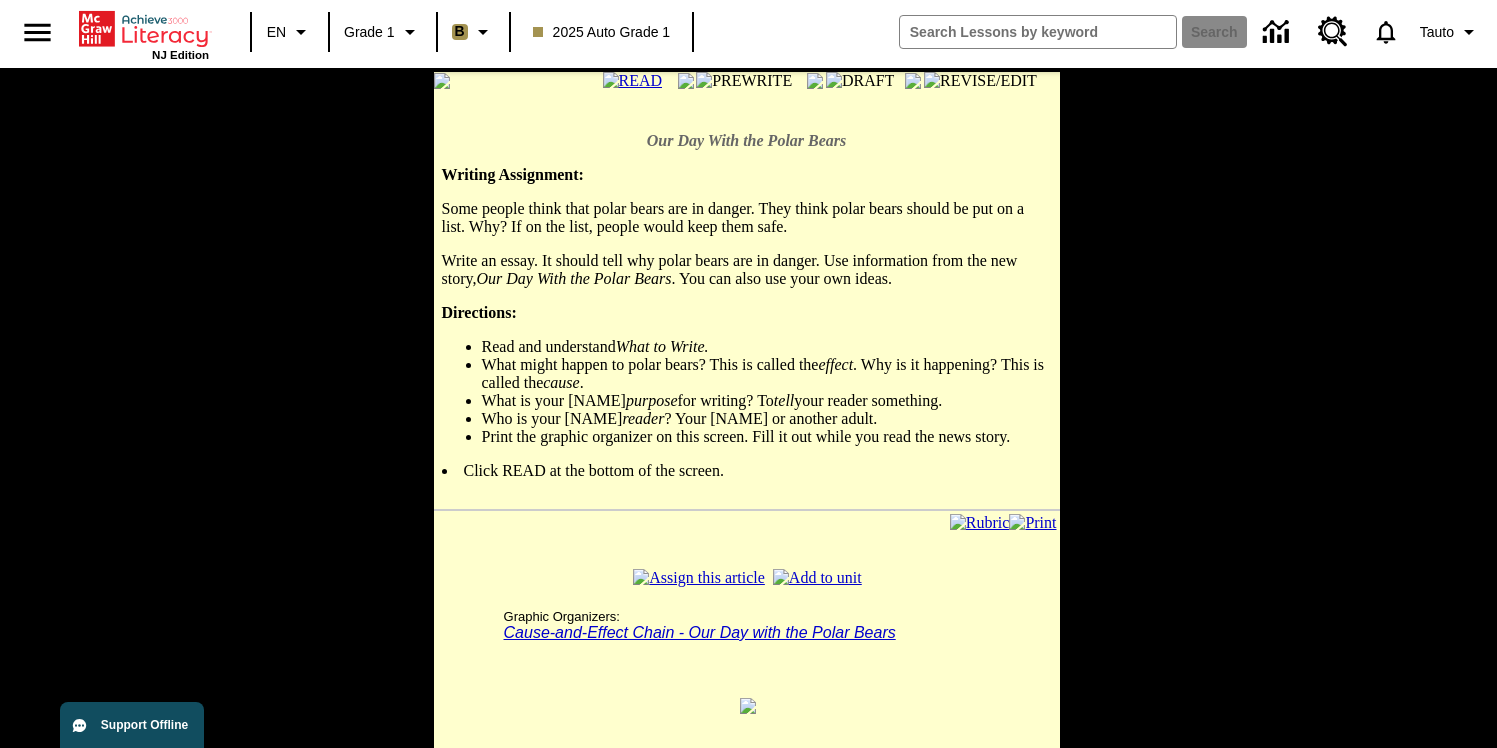 click at bounding box center [699, 578] 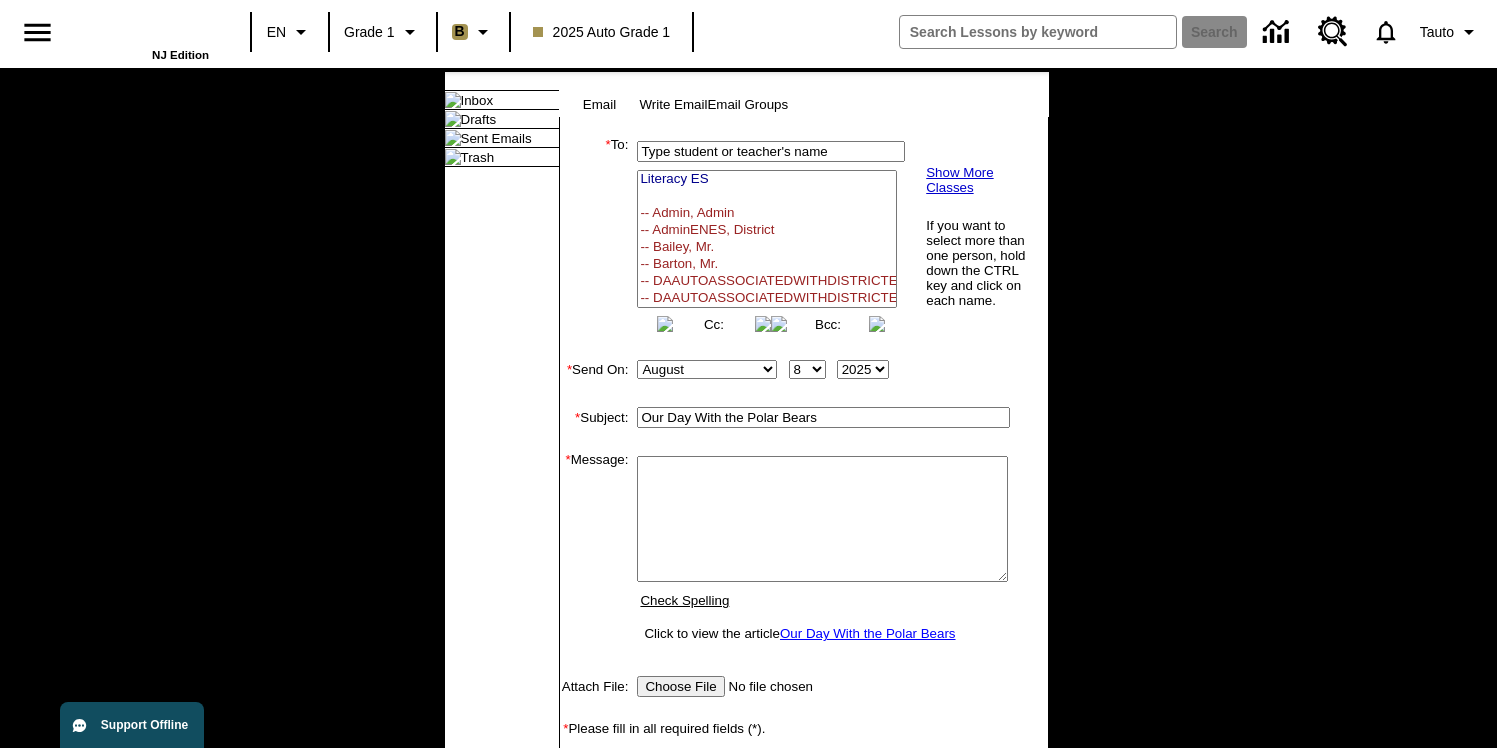 scroll, scrollTop: 0, scrollLeft: 0, axis: both 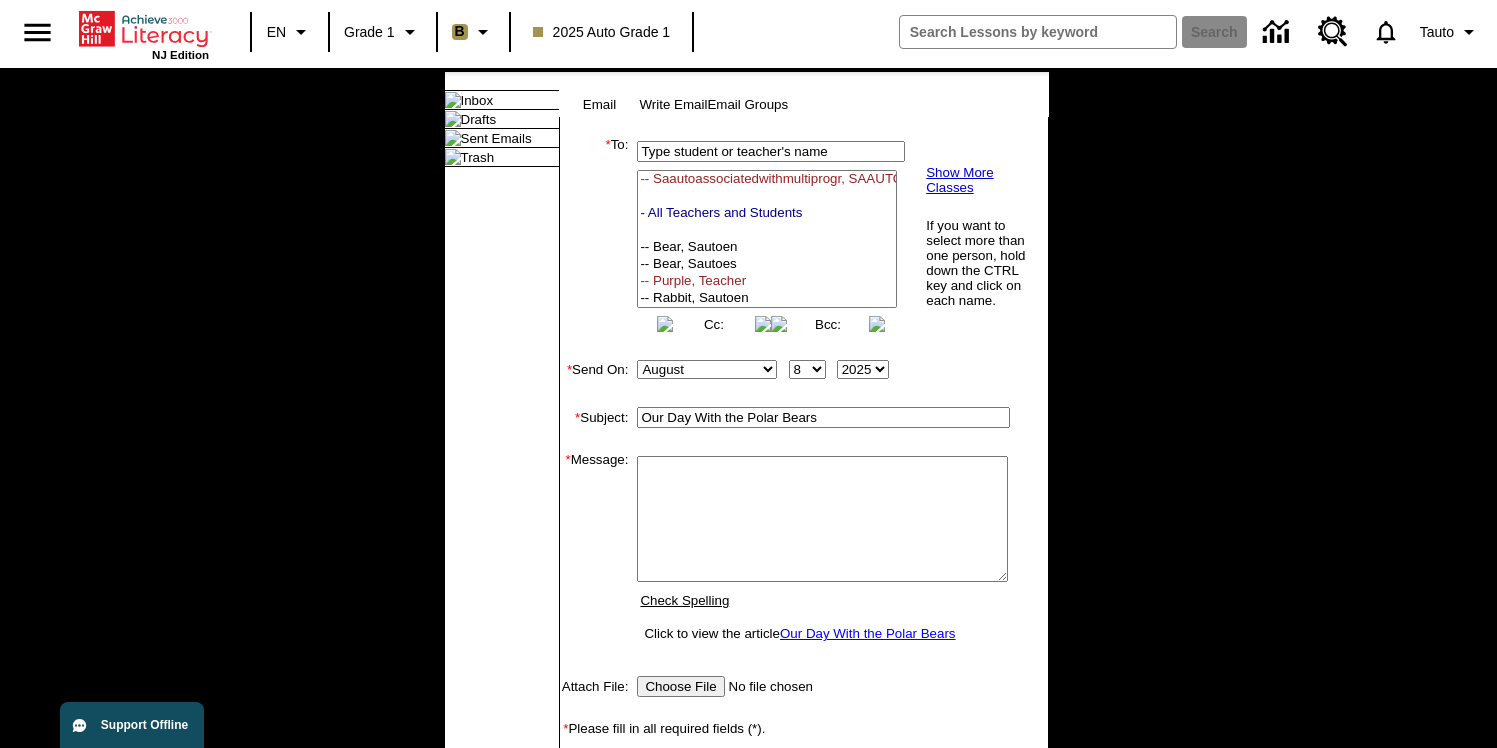 select on "U,[YEAR],[NUMBER]" 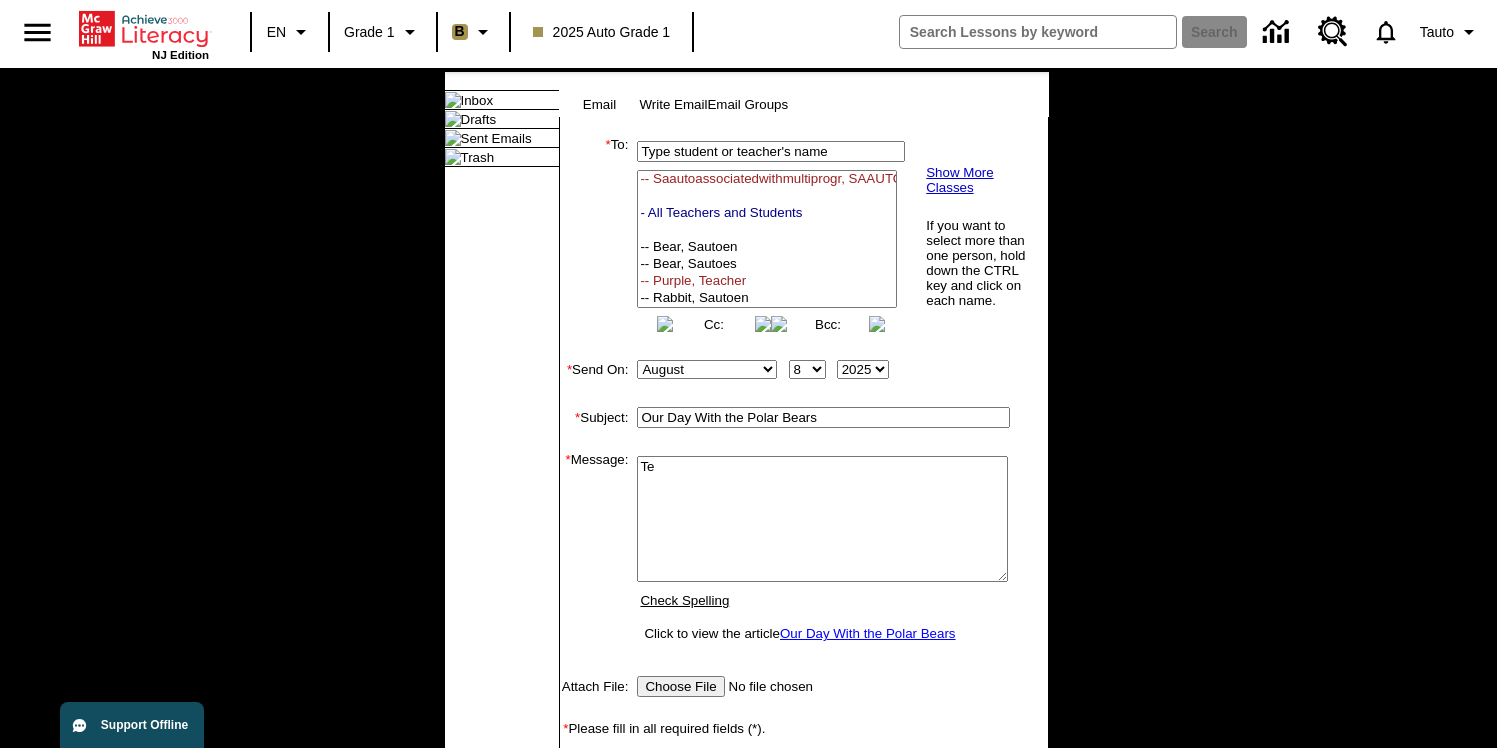 type on "T" 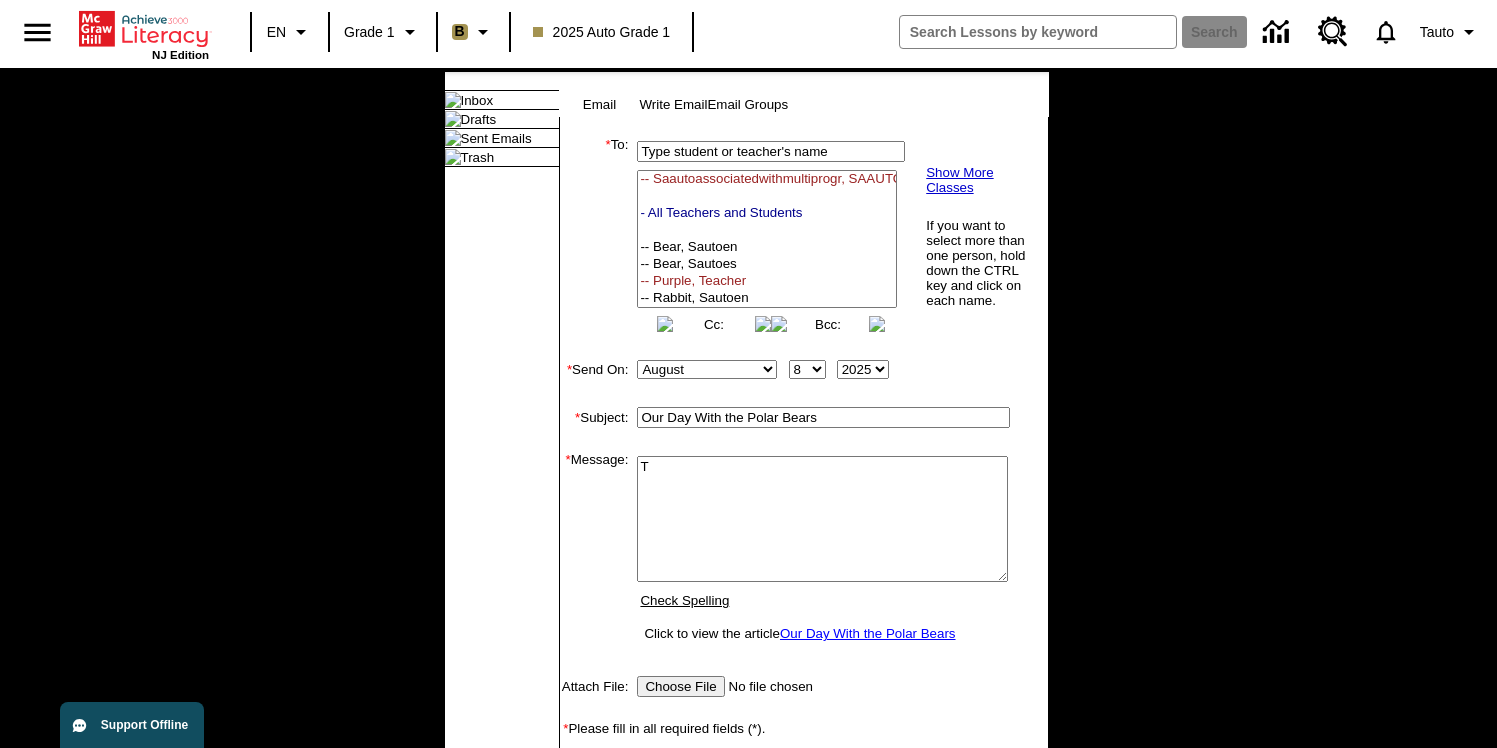 type 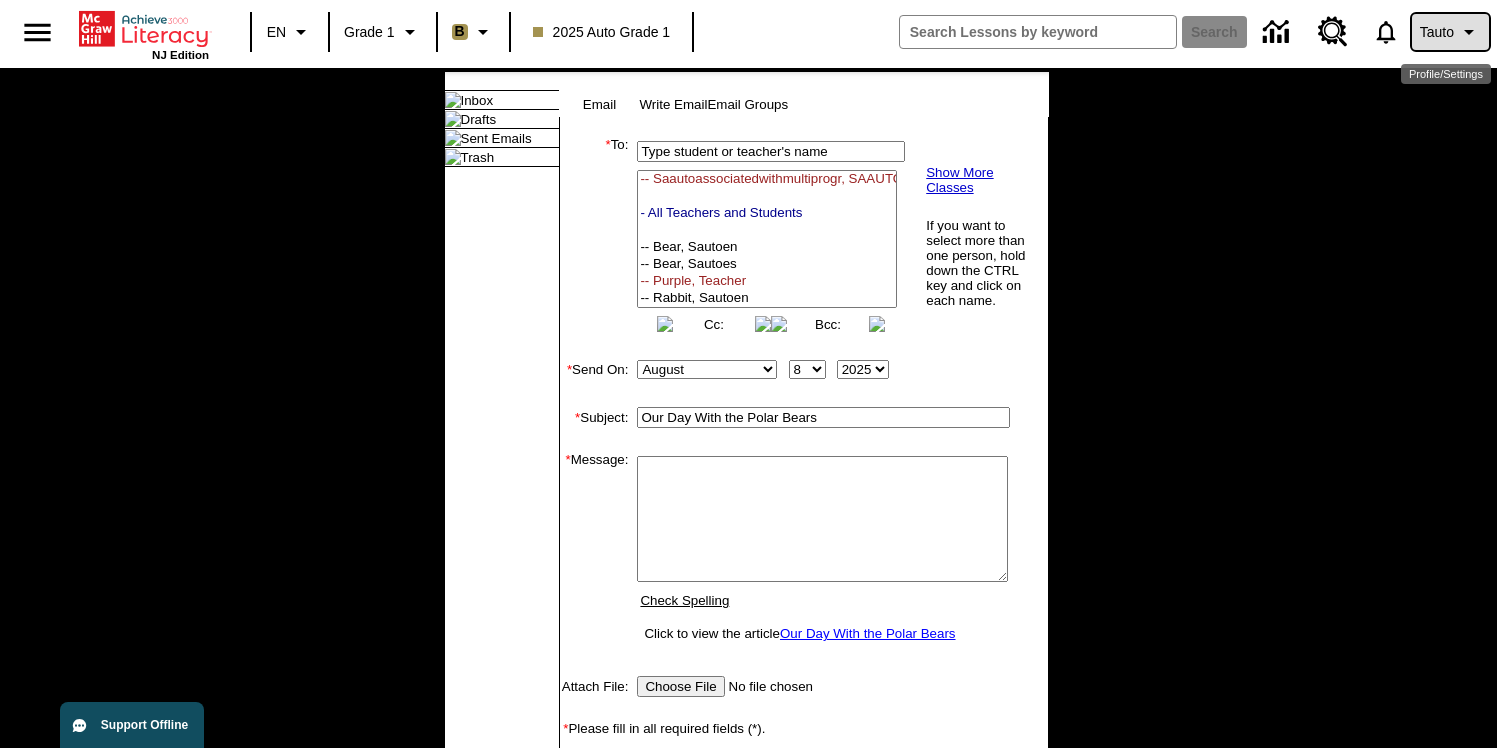 click 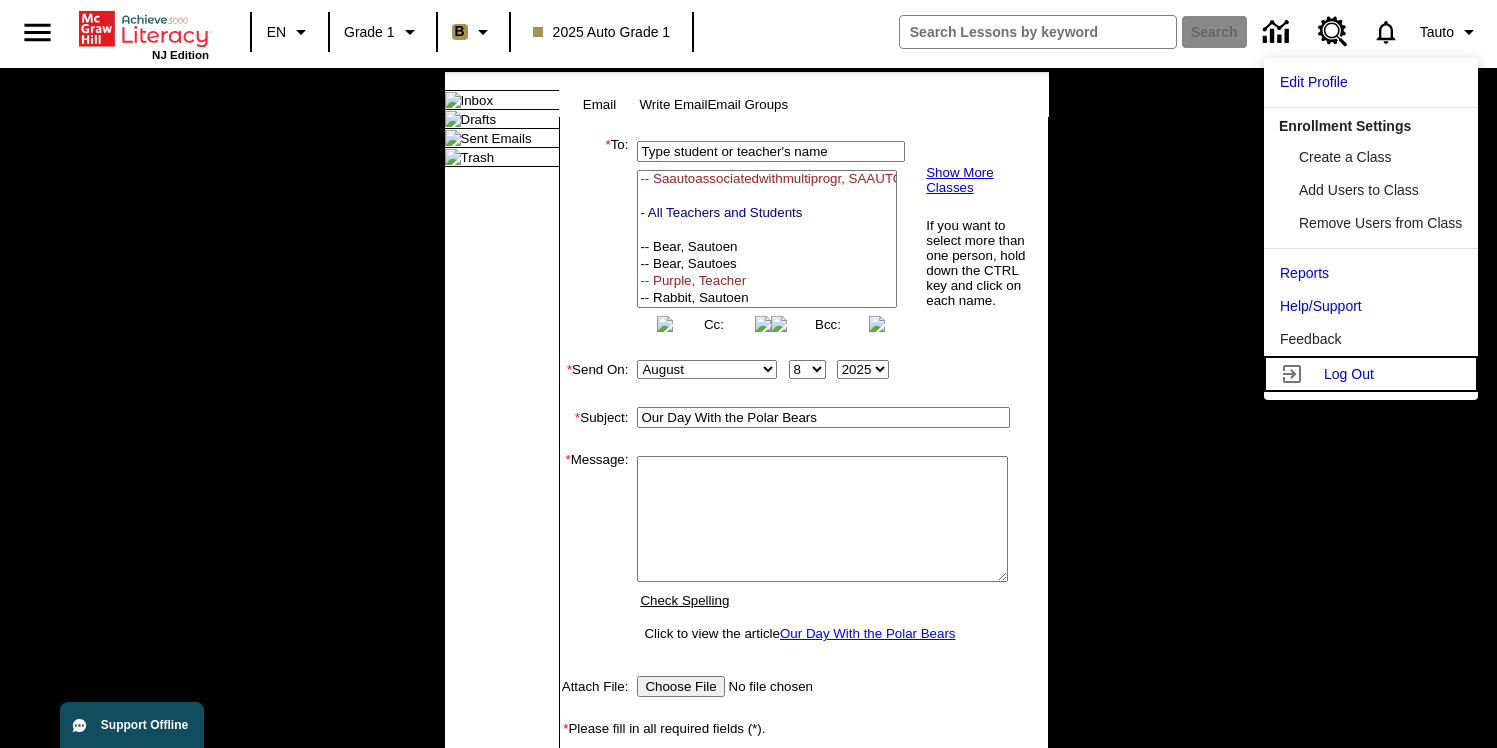 click on "Log Out" at bounding box center [1349, 374] 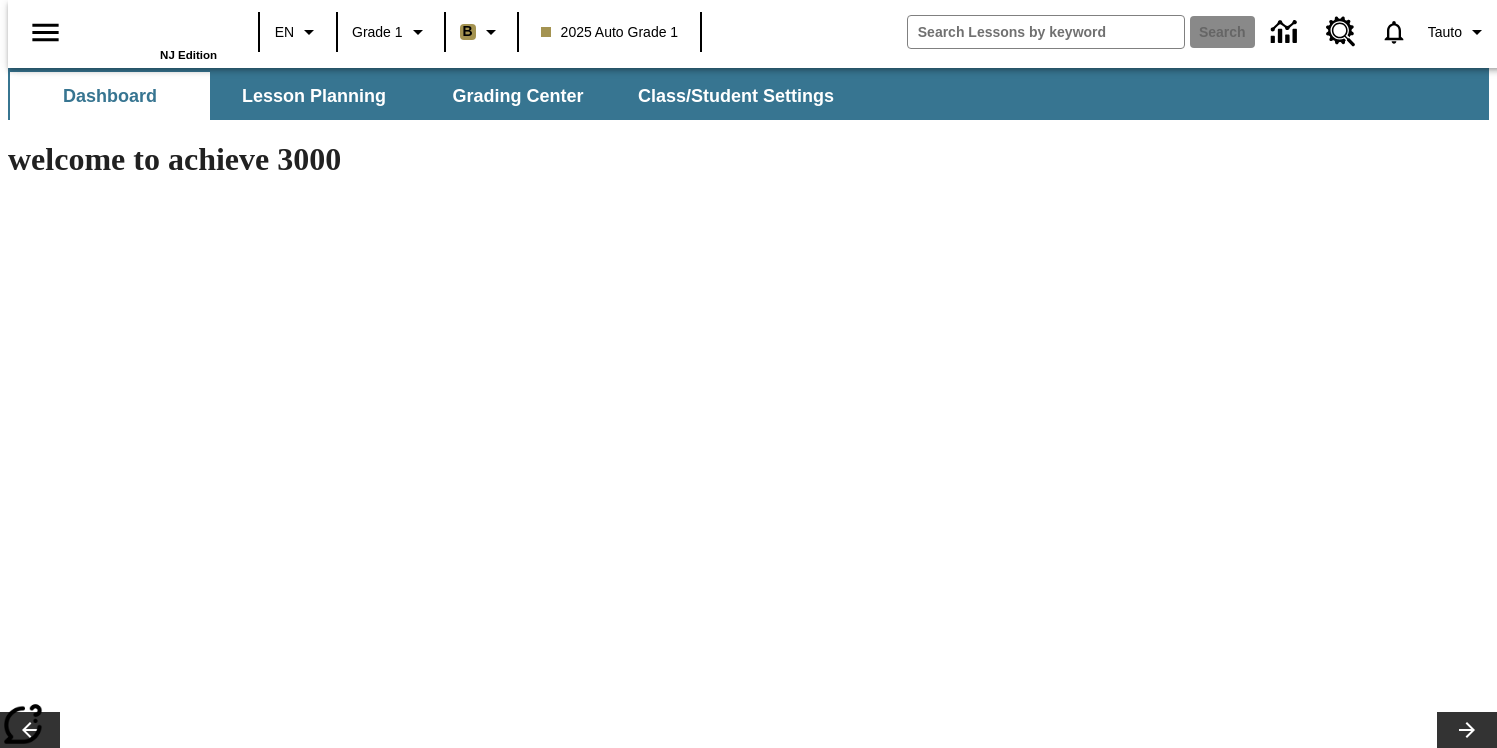 scroll, scrollTop: 0, scrollLeft: 0, axis: both 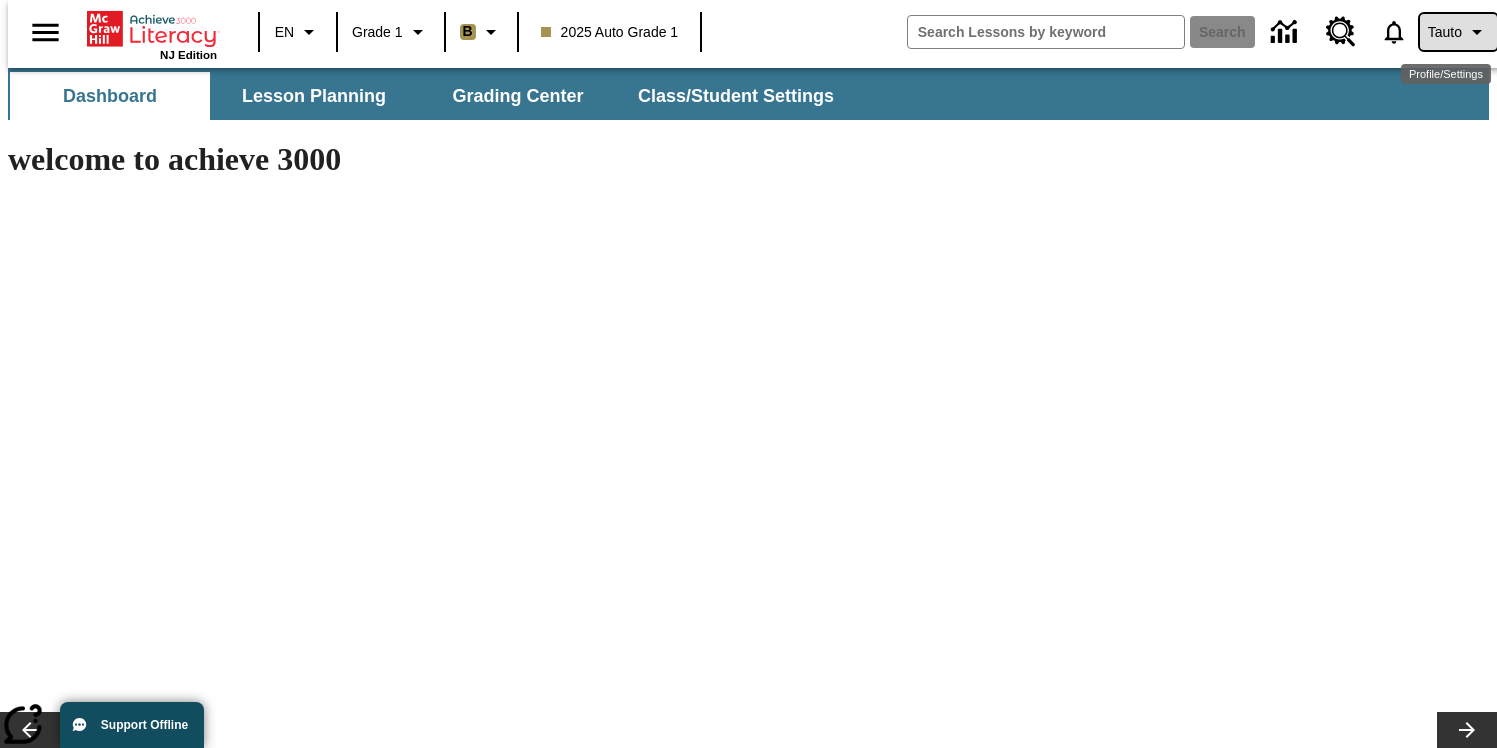 click 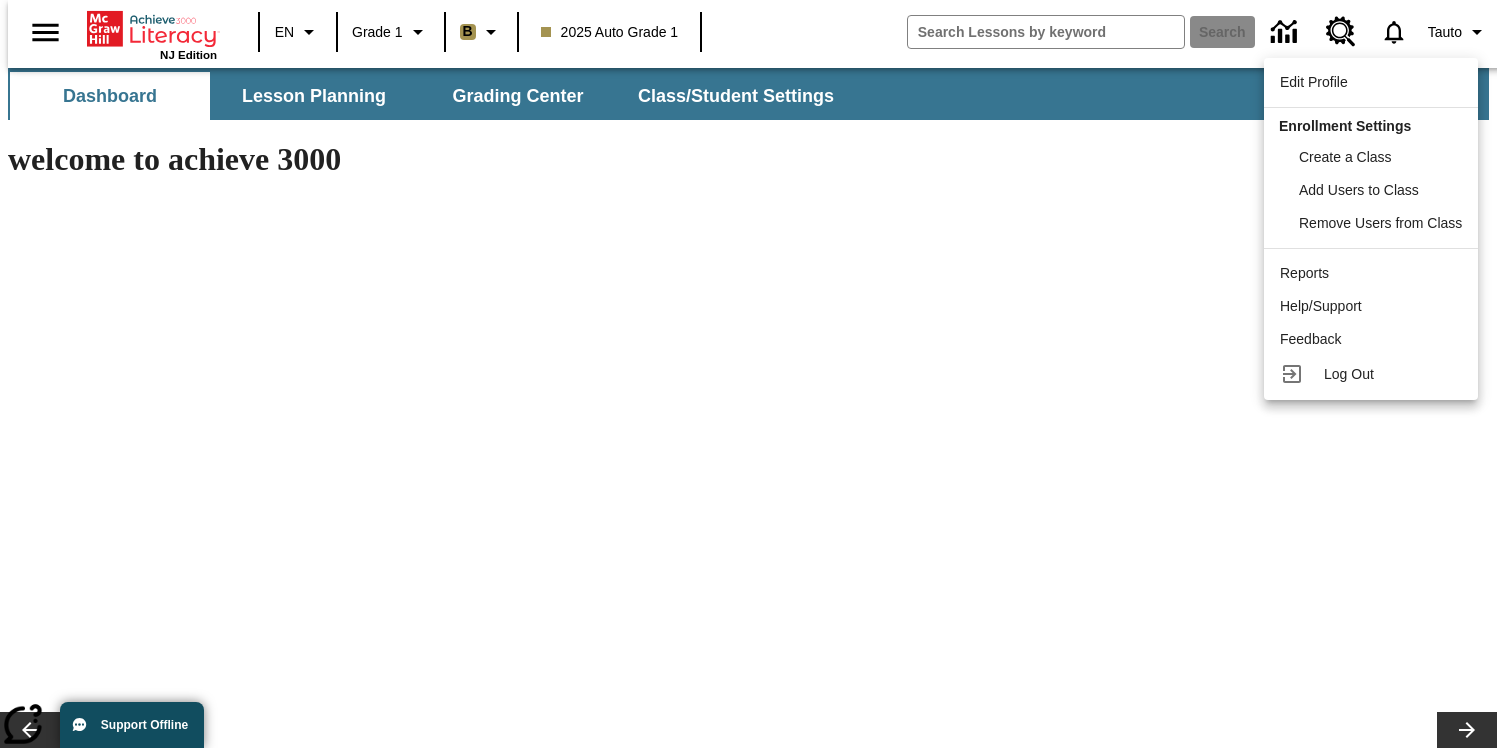 click at bounding box center [748, 374] 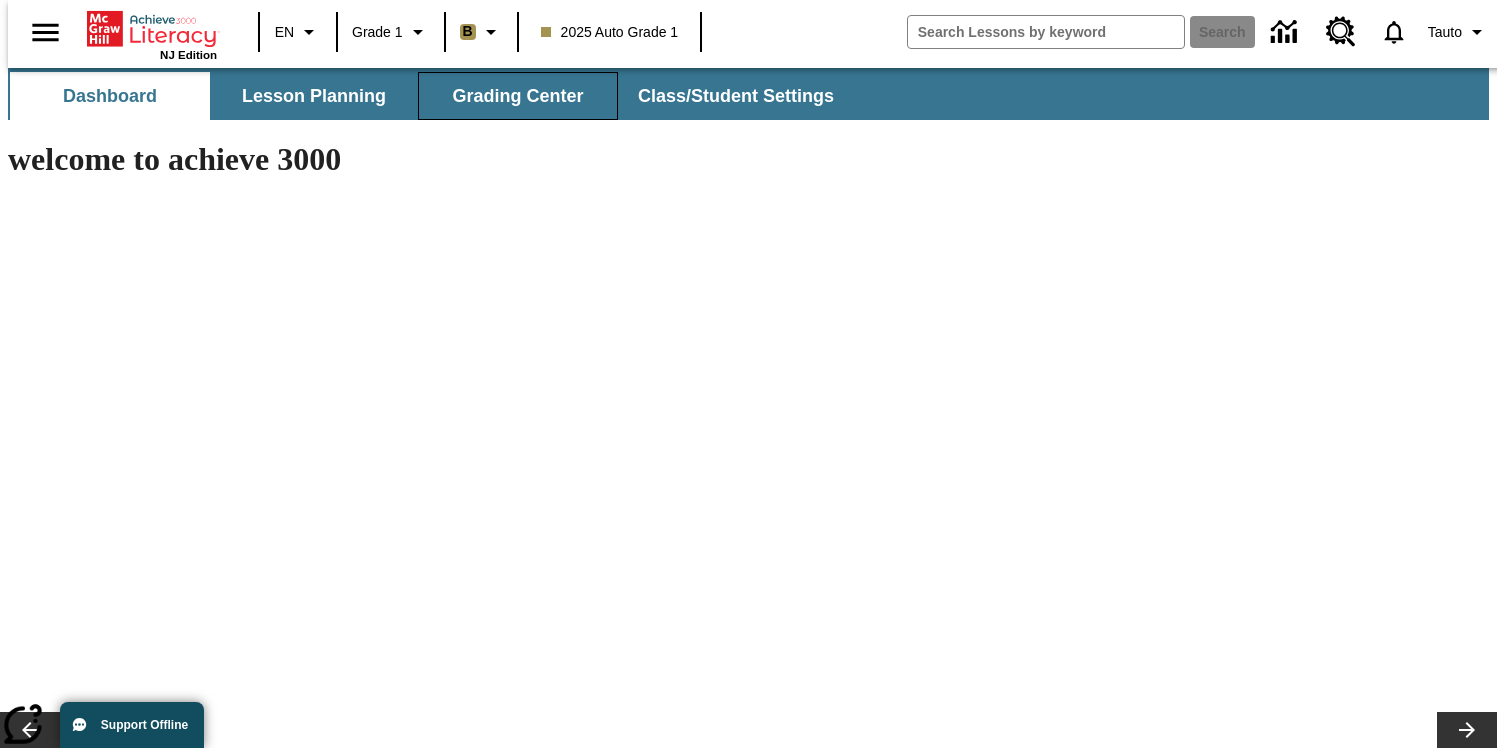 click on "Grading Center" at bounding box center [518, 96] 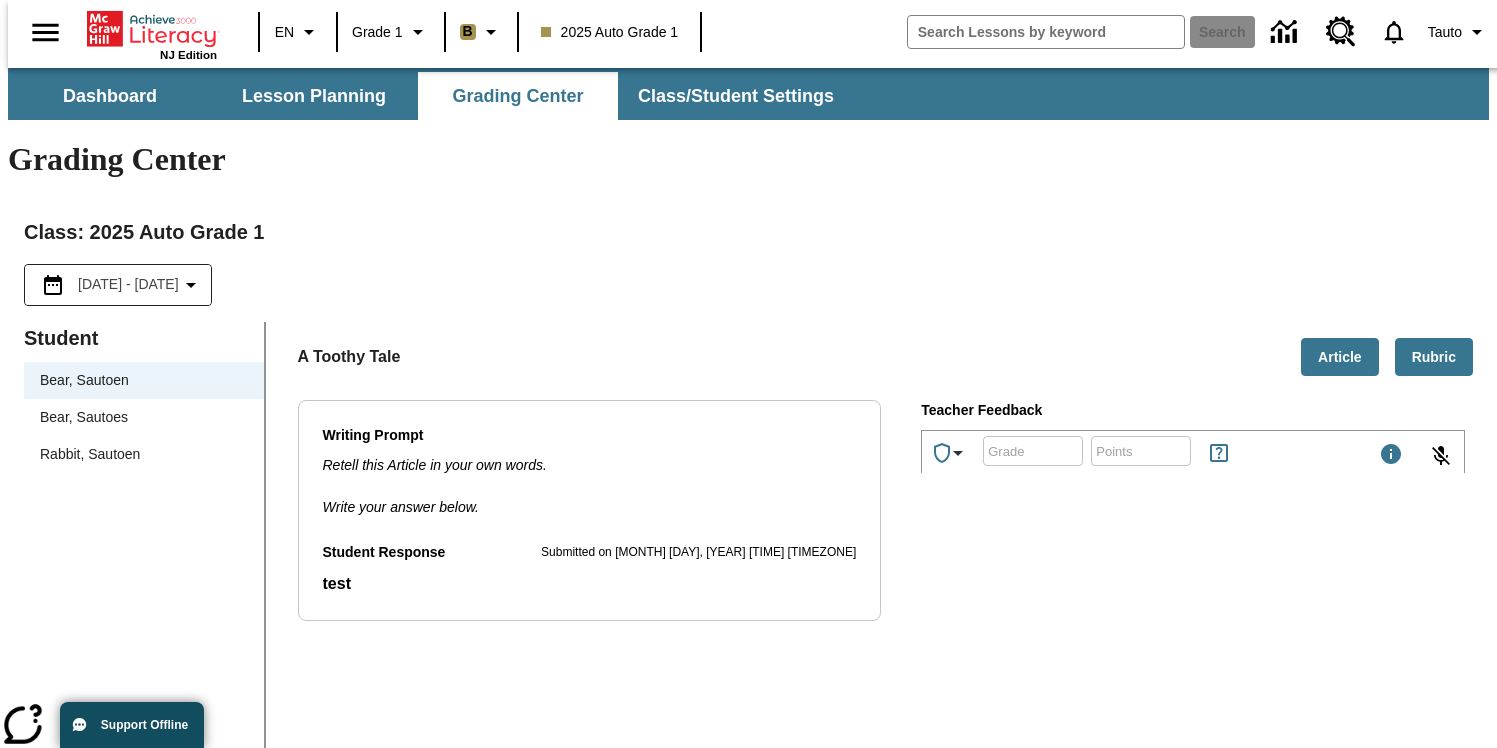 scroll, scrollTop: 0, scrollLeft: 0, axis: both 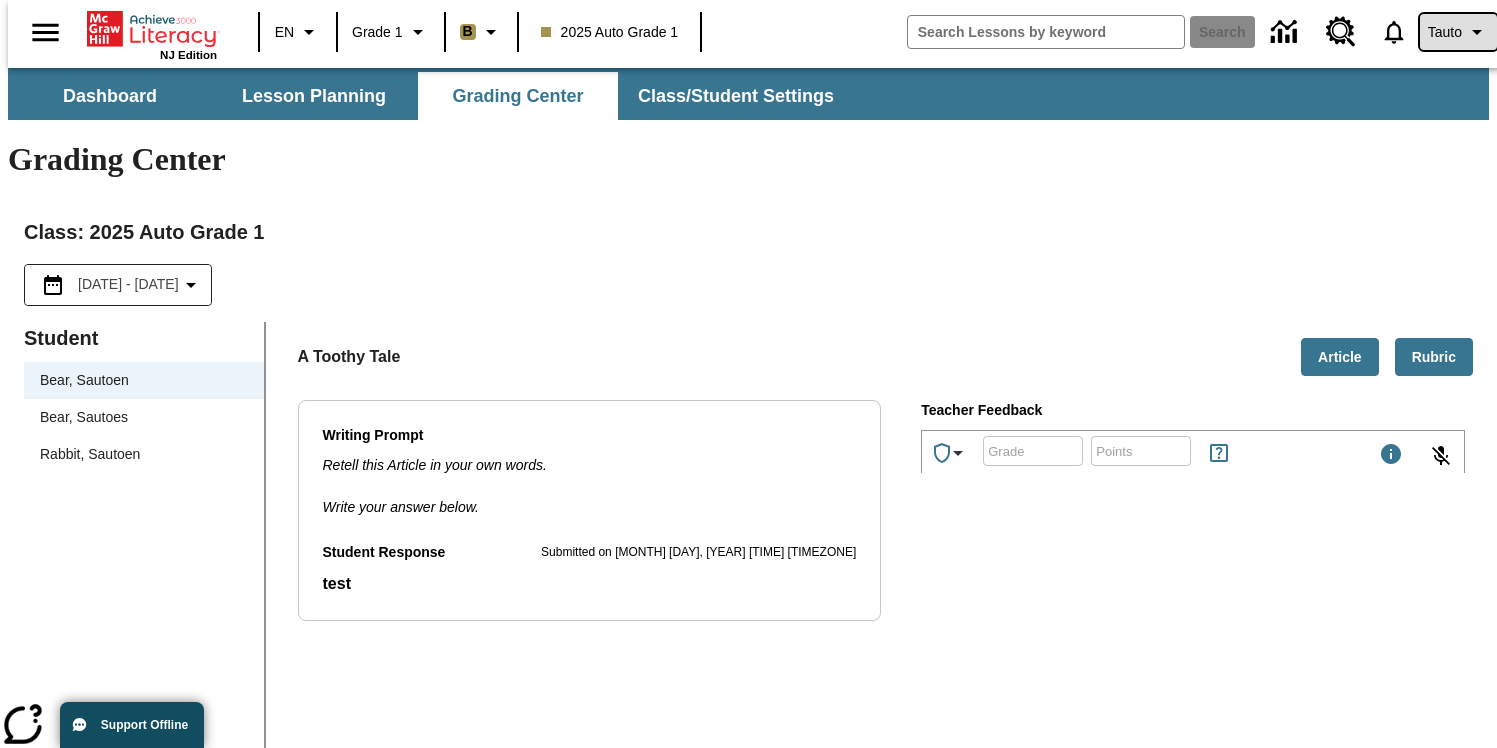 click 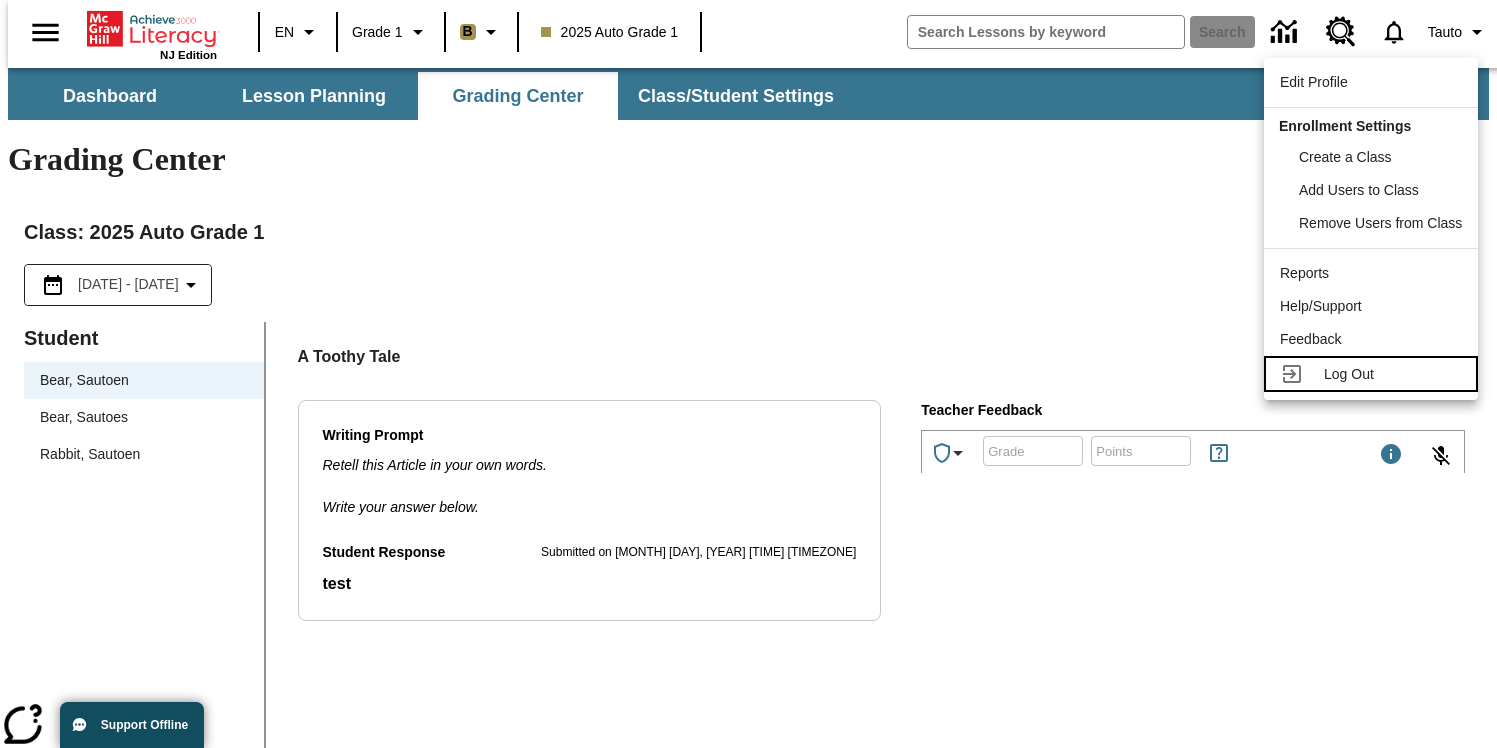 click on "Log Out" at bounding box center (1349, 374) 